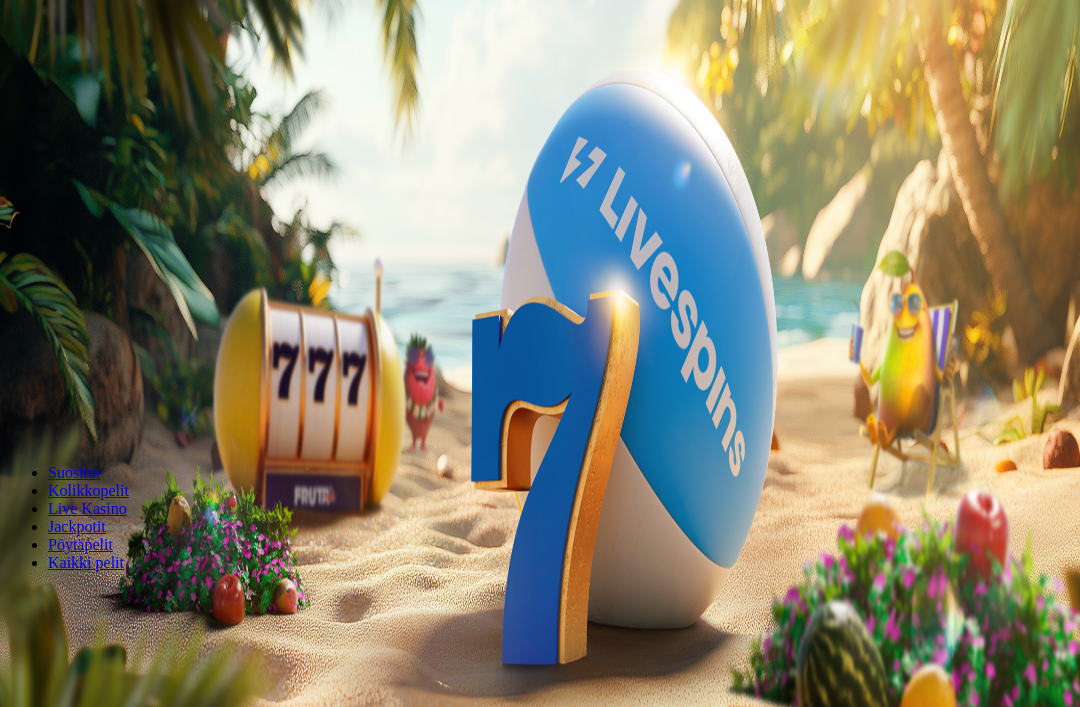 scroll, scrollTop: 103, scrollLeft: 0, axis: vertical 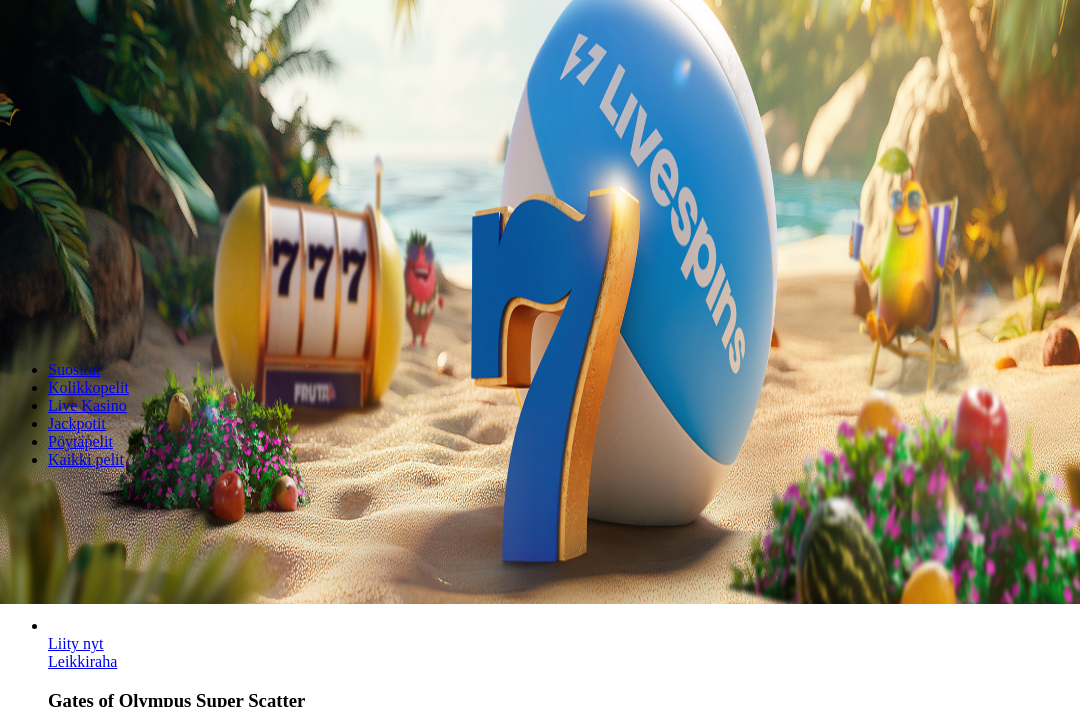 click on "Kirjaudu" at bounding box center (138, -31) 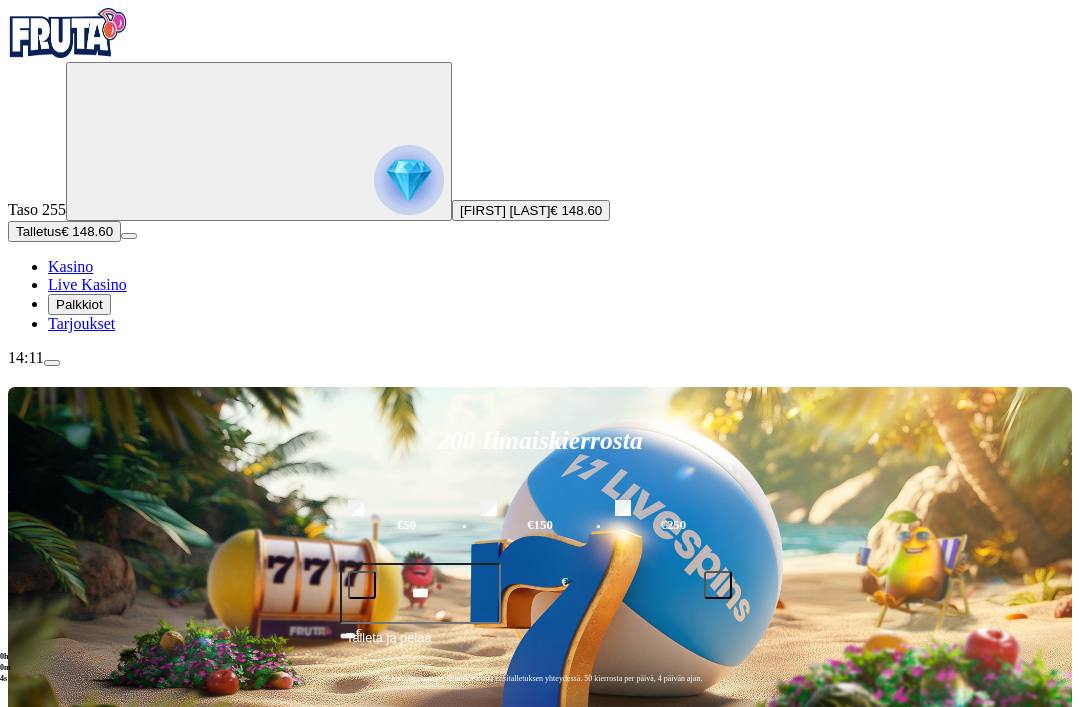 click on "Pelaa nyt" at bounding box center (77, 1243) 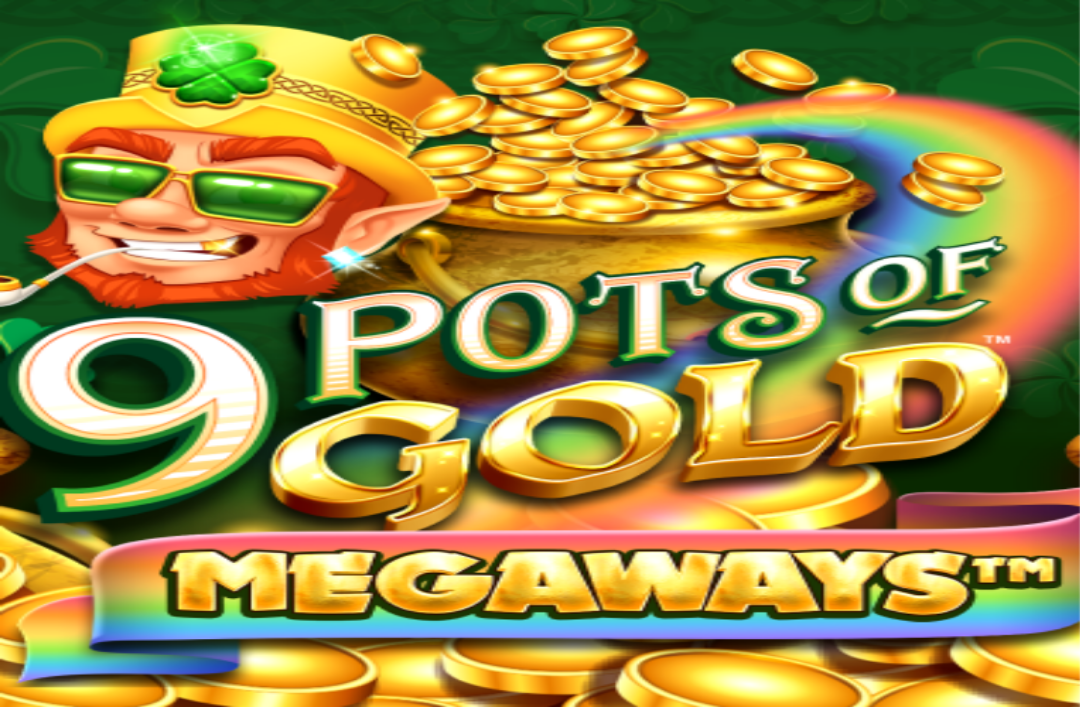 scroll, scrollTop: 0, scrollLeft: 0, axis: both 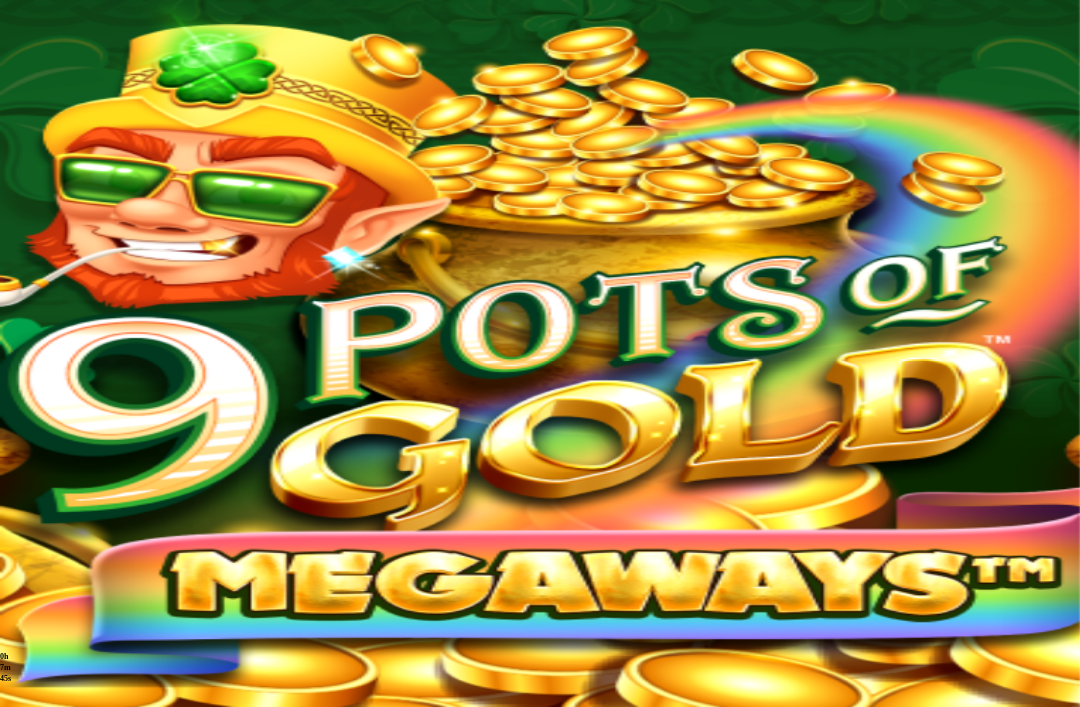 click at bounding box center [540, 727] 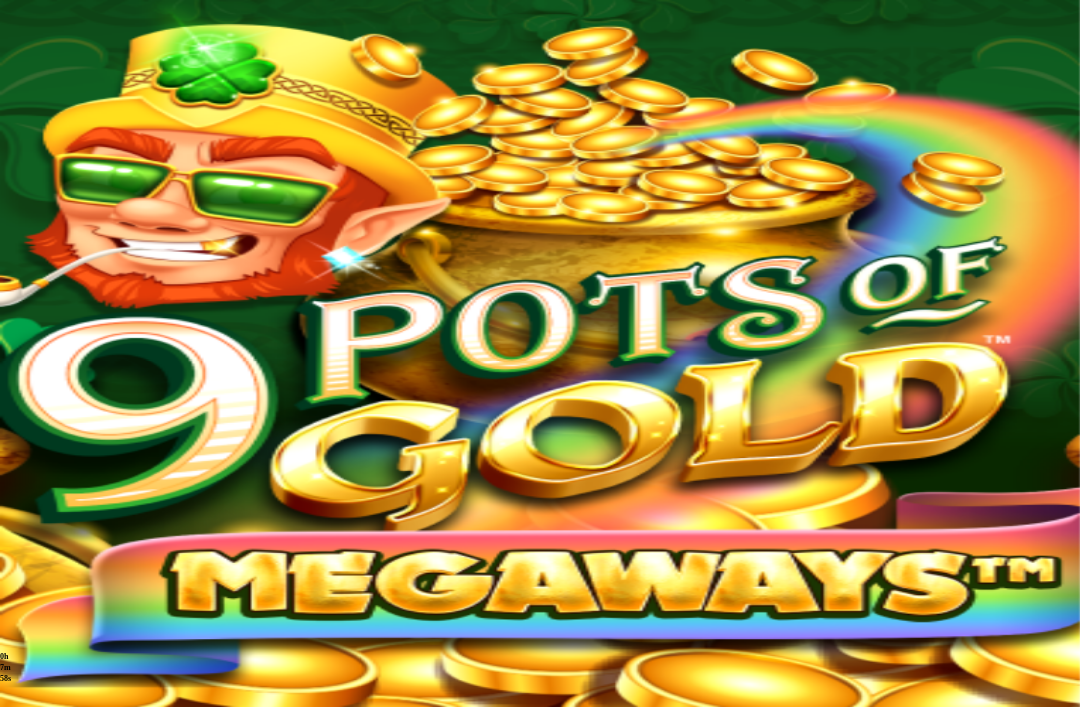 click at bounding box center [540, 727] 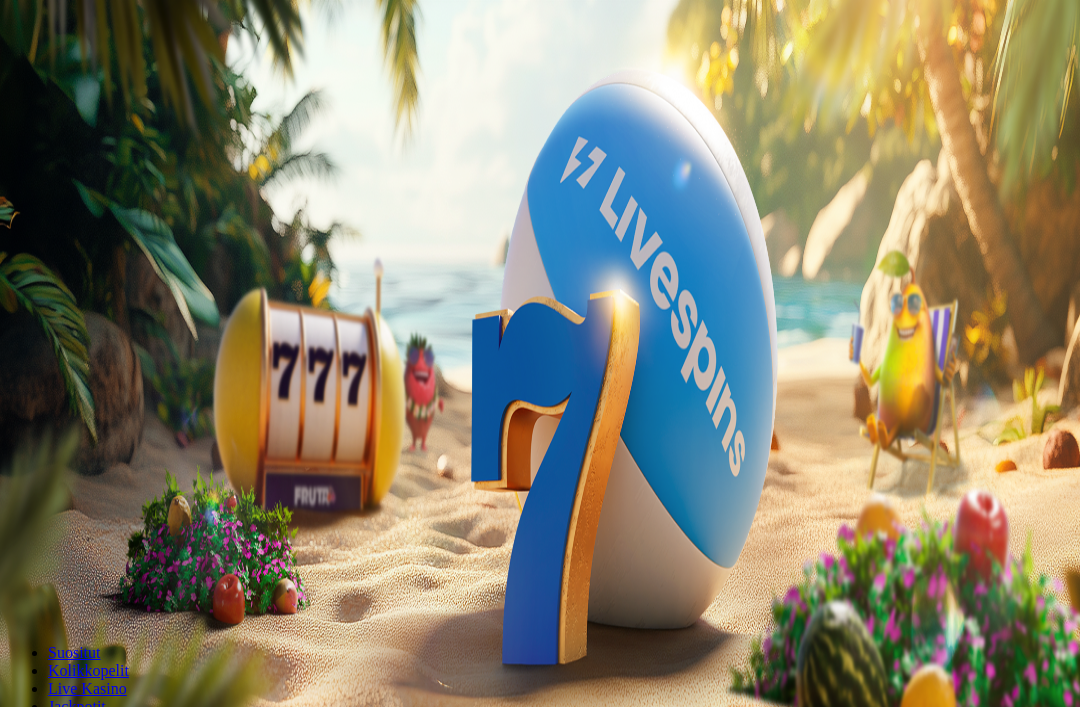 scroll, scrollTop: 103, scrollLeft: 0, axis: vertical 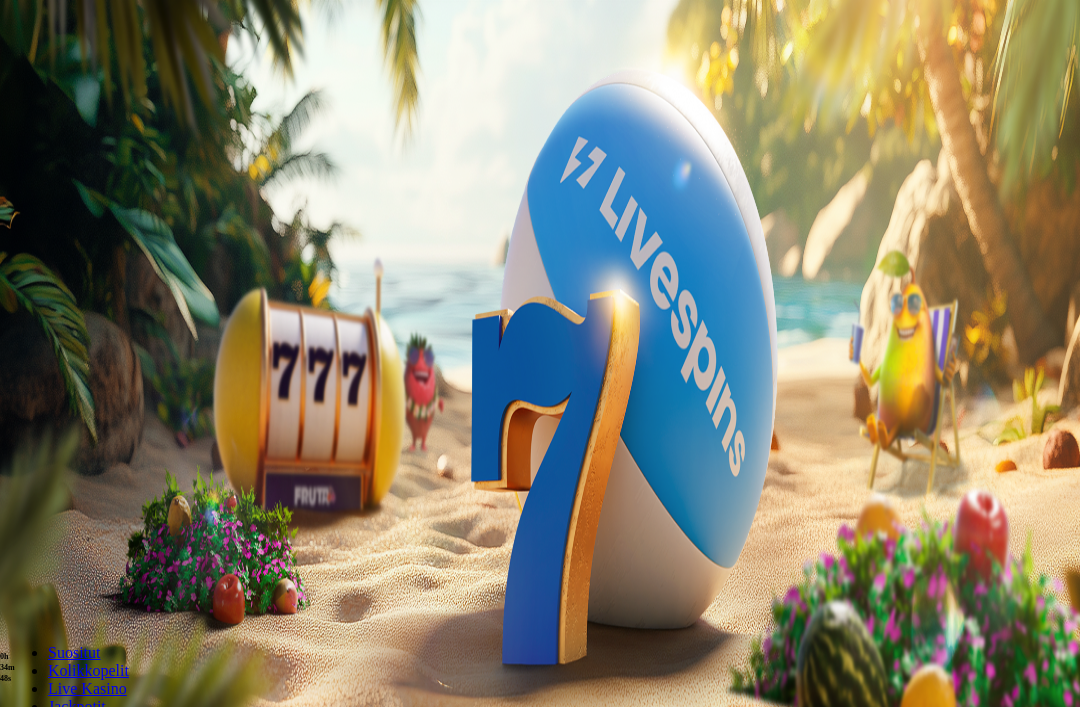 click at bounding box center (40, 585) 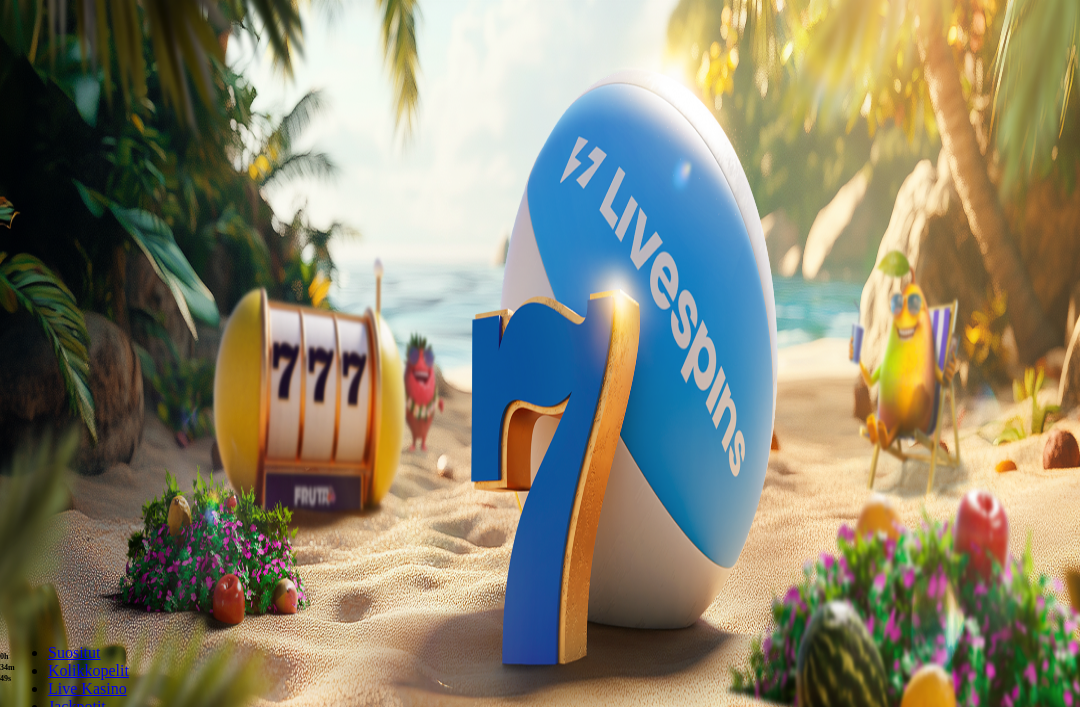 click at bounding box center [40, 585] 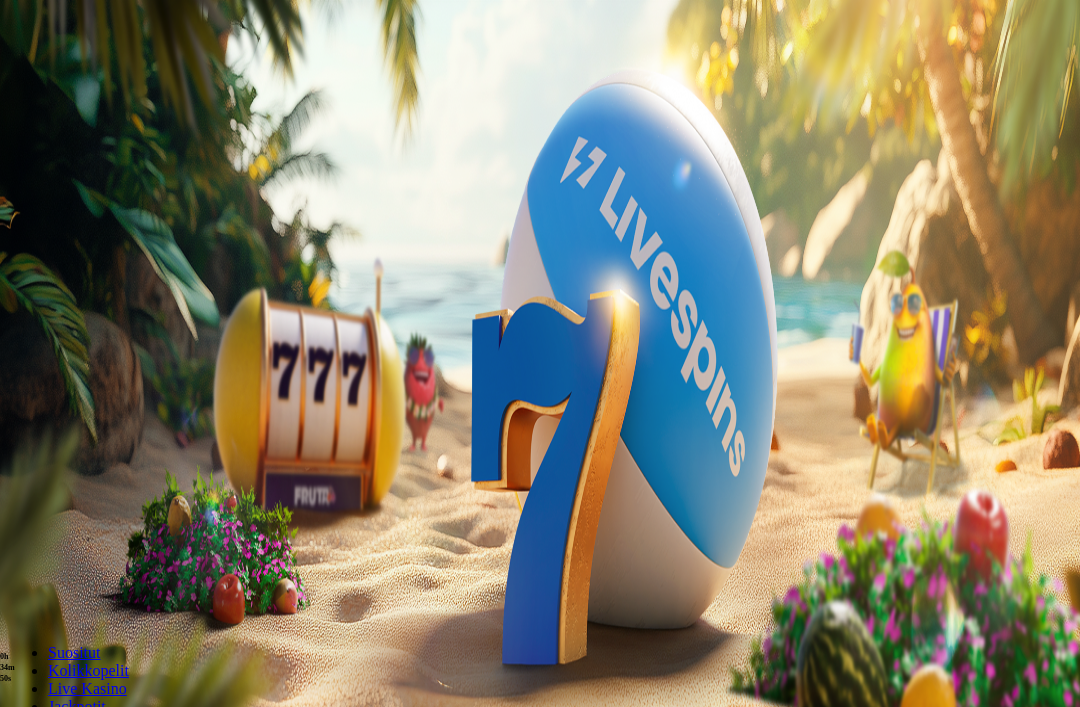 click on "***" at bounding box center (79, 543) 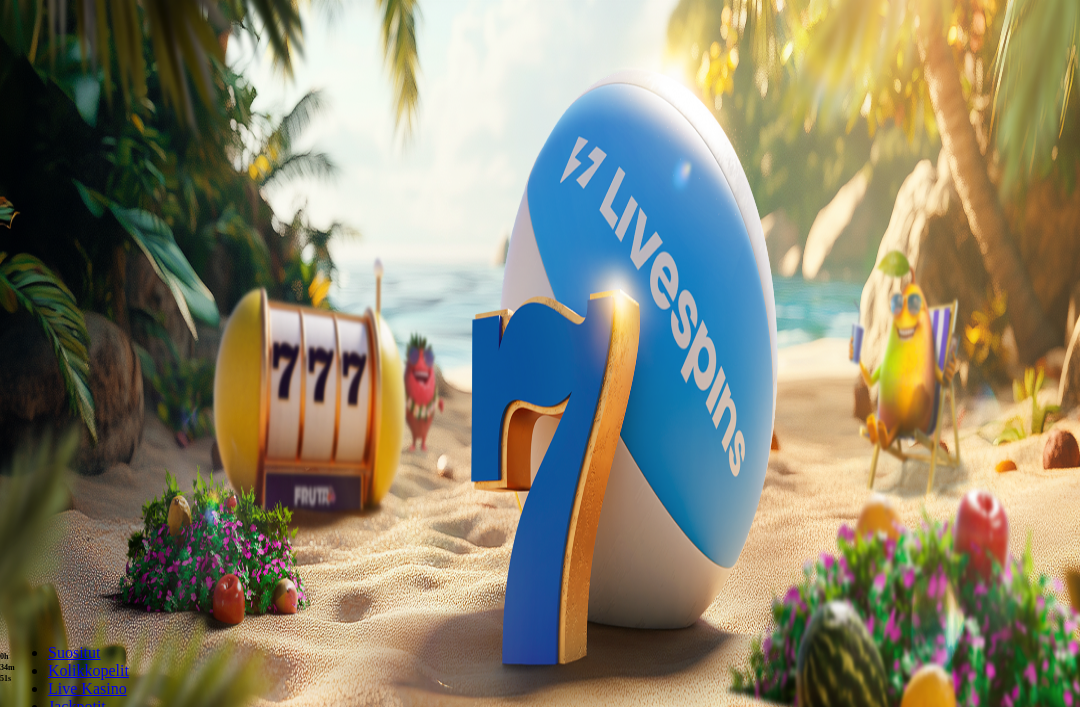 click at bounding box center (40, 585) 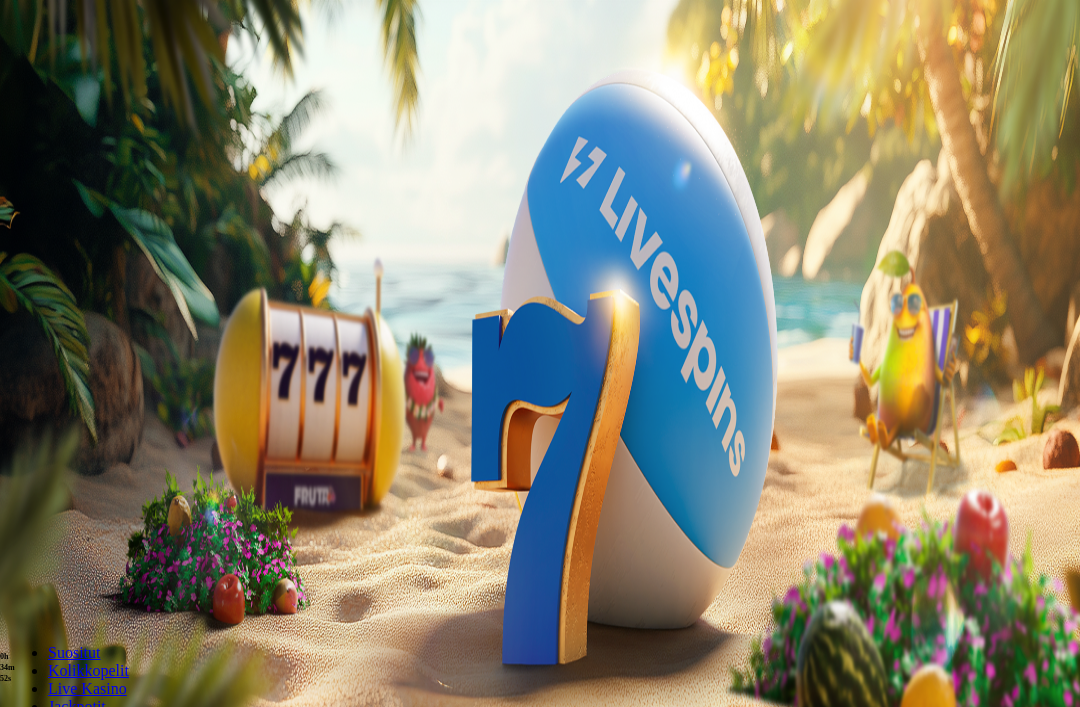 click at bounding box center (40, 585) 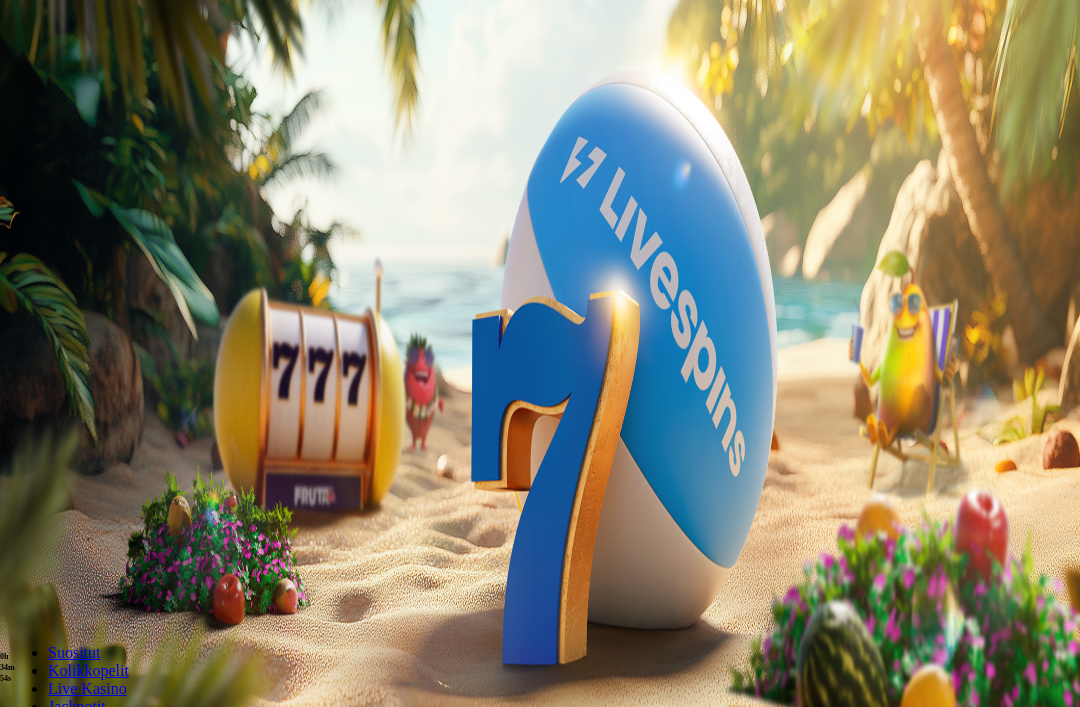 click on "***" at bounding box center [79, 543] 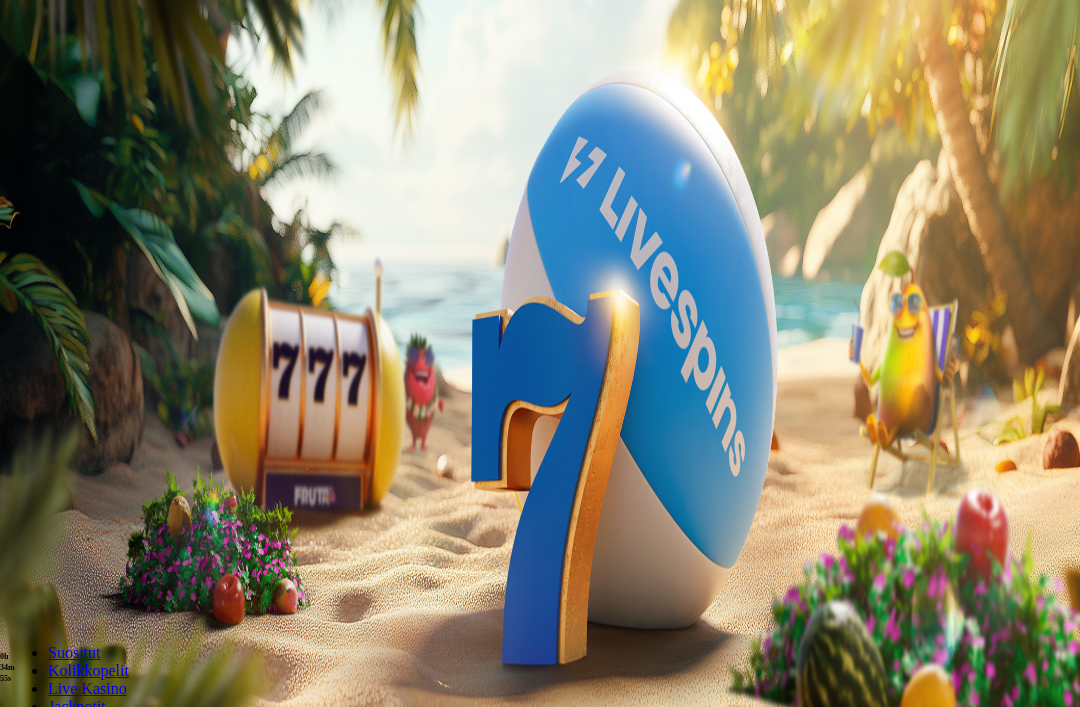click on "***" at bounding box center (79, 543) 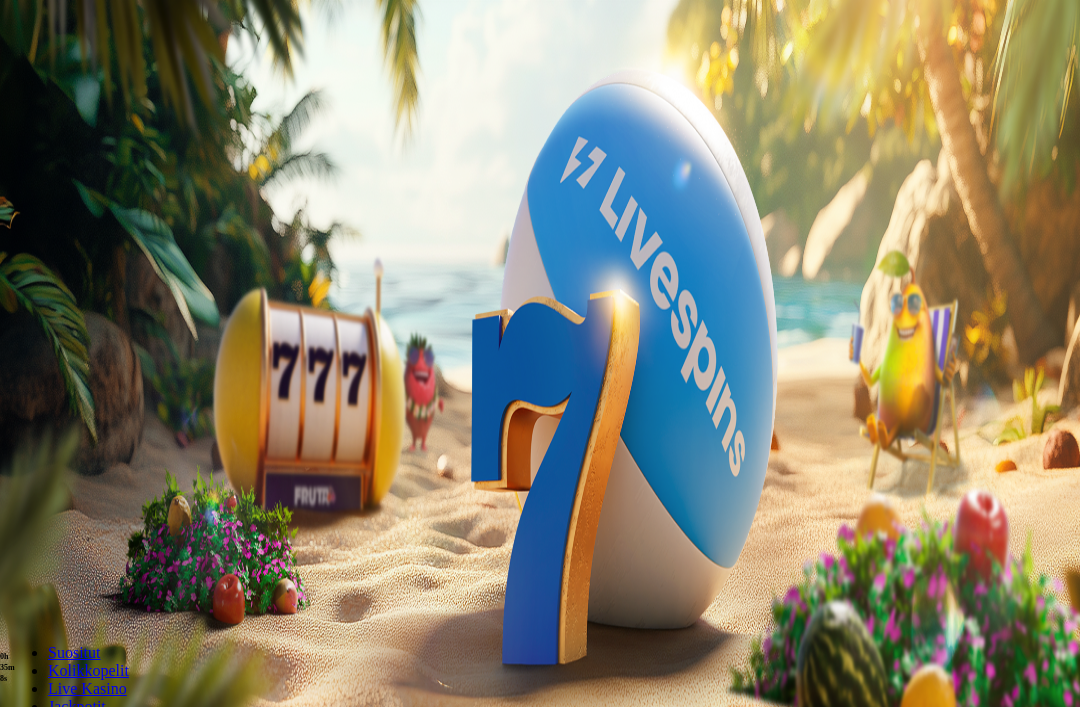 type on "***" 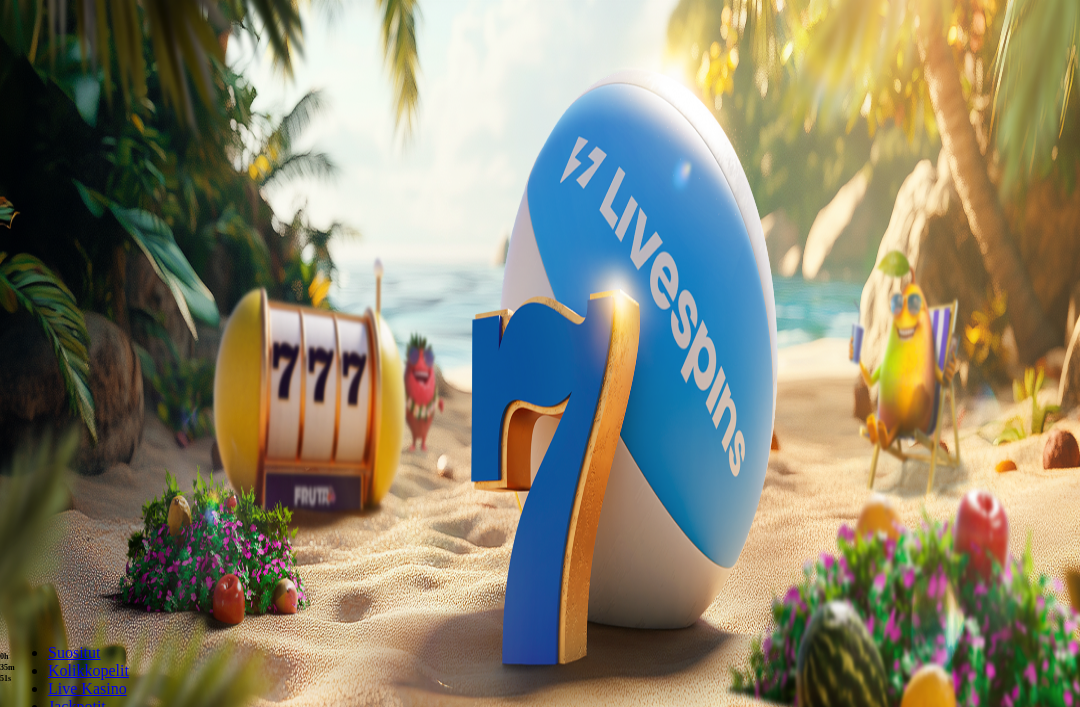 click on "Pelaa nyt John Hunter and the Book of Tut Pelaa nyt 5 Lions Megaways Pelaa nyt 9 Pots of Gold Megaways" at bounding box center (540, 1016) 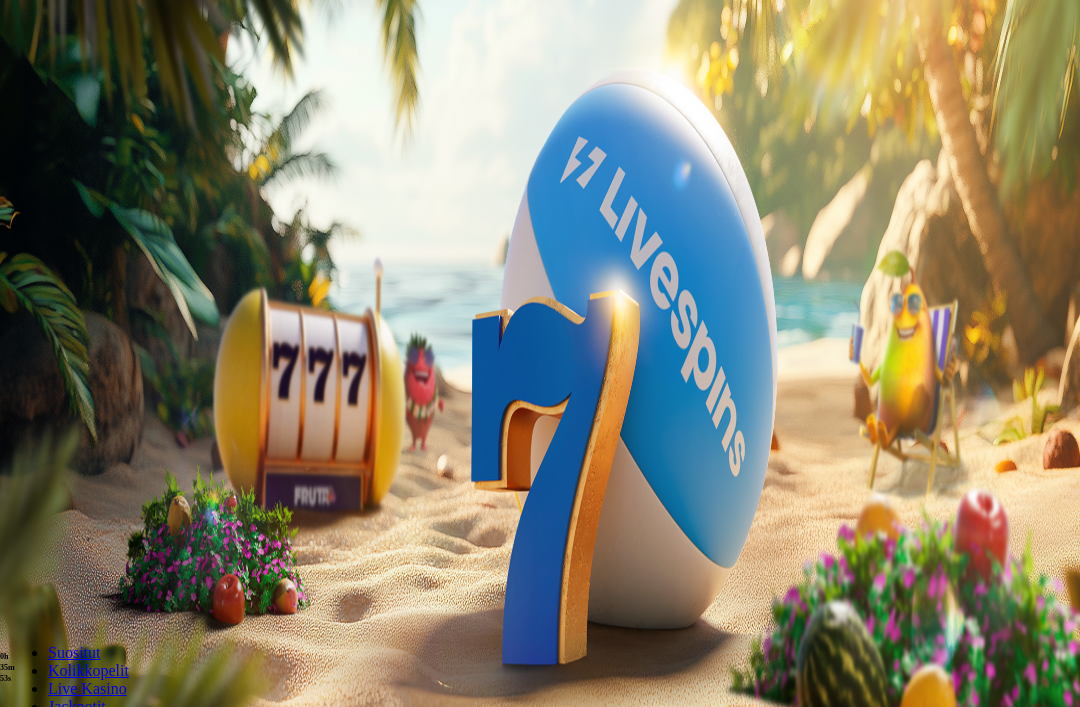 click on "Pelaa nyt" at bounding box center [77, 1004] 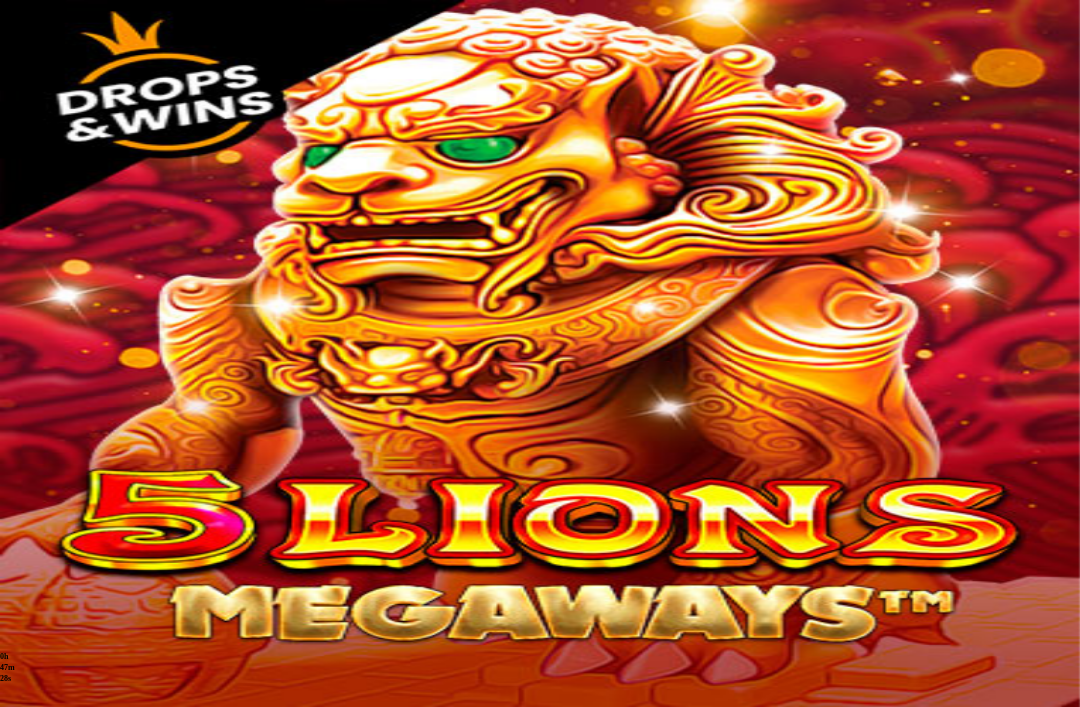 scroll, scrollTop: 0, scrollLeft: 0, axis: both 